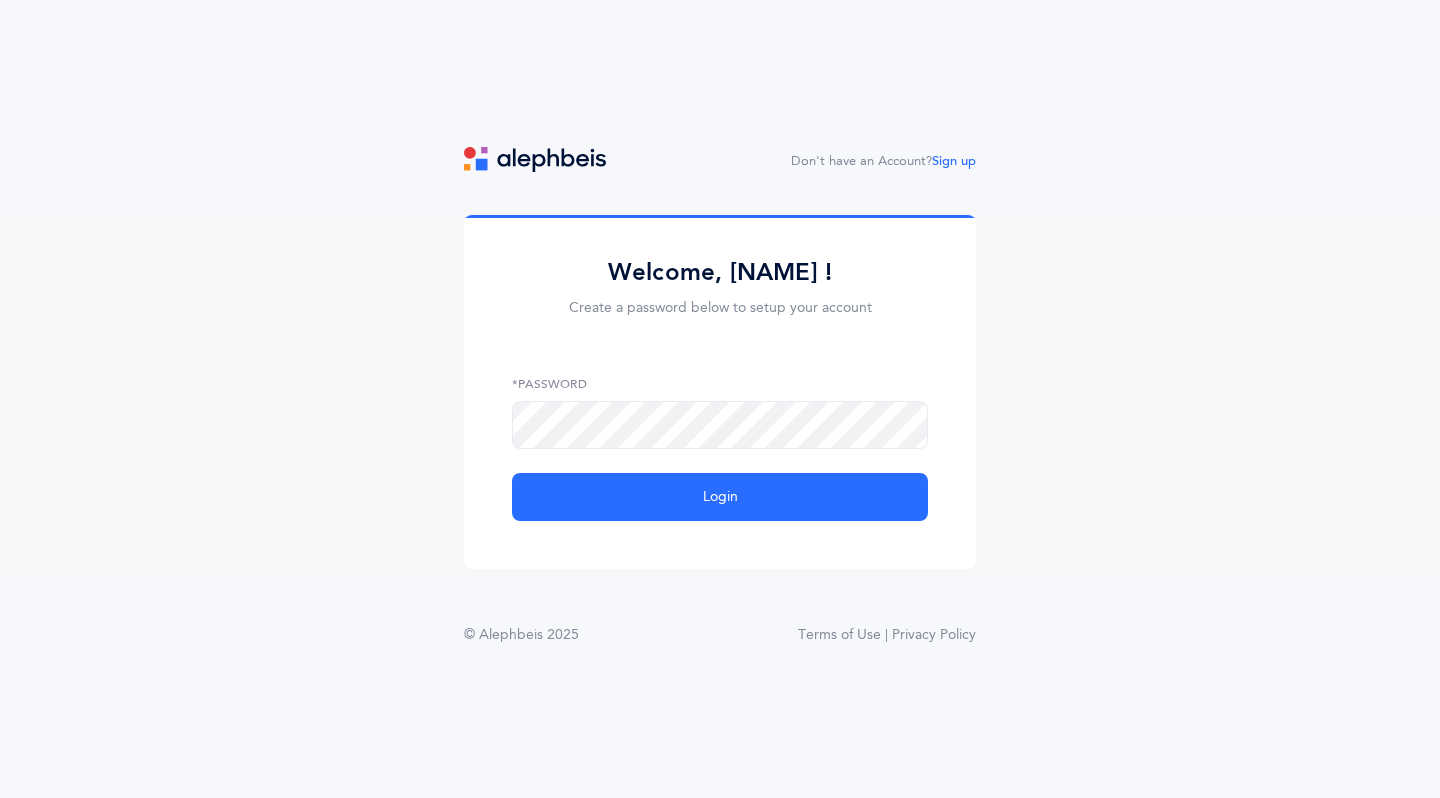 scroll, scrollTop: 0, scrollLeft: 0, axis: both 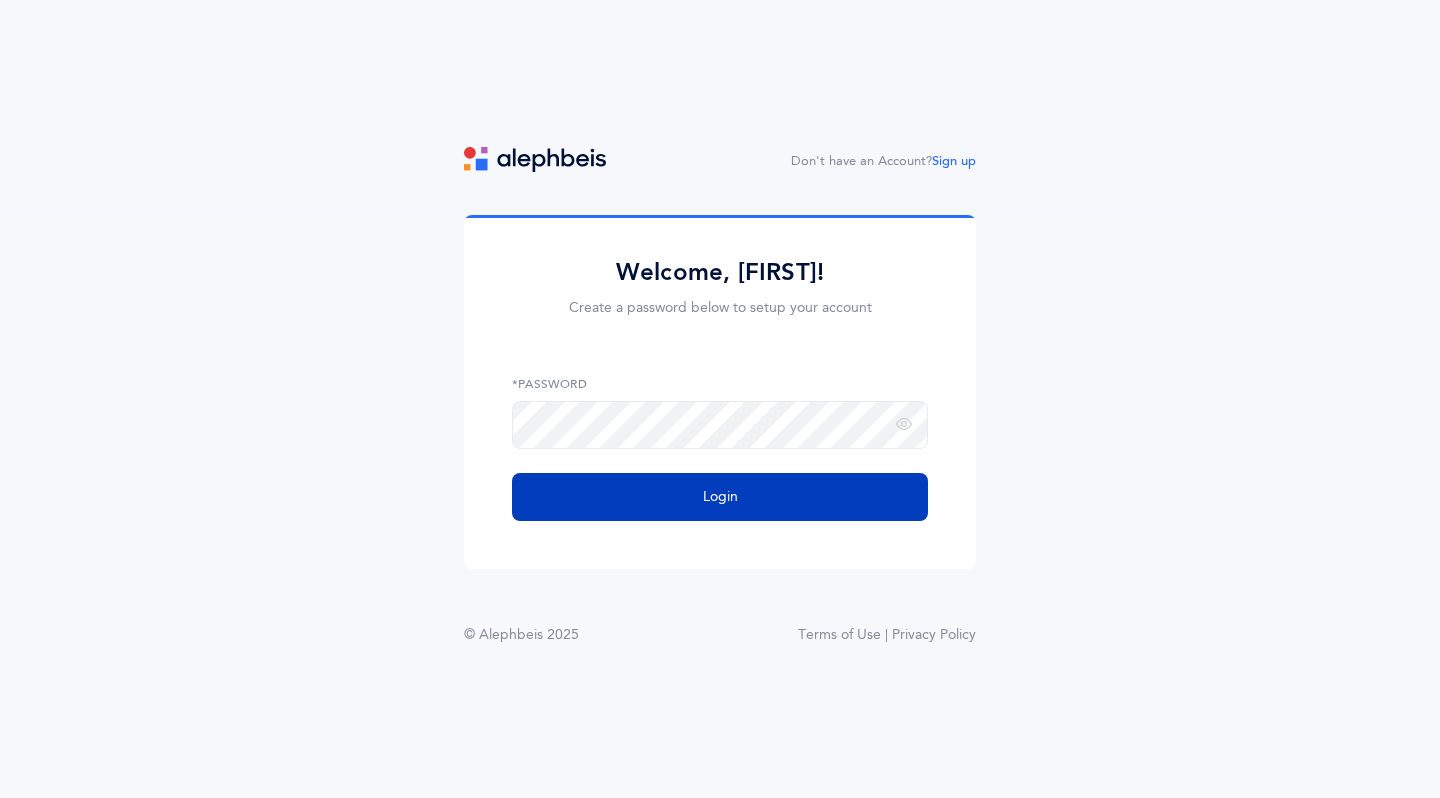 click on "Login" at bounding box center (720, 497) 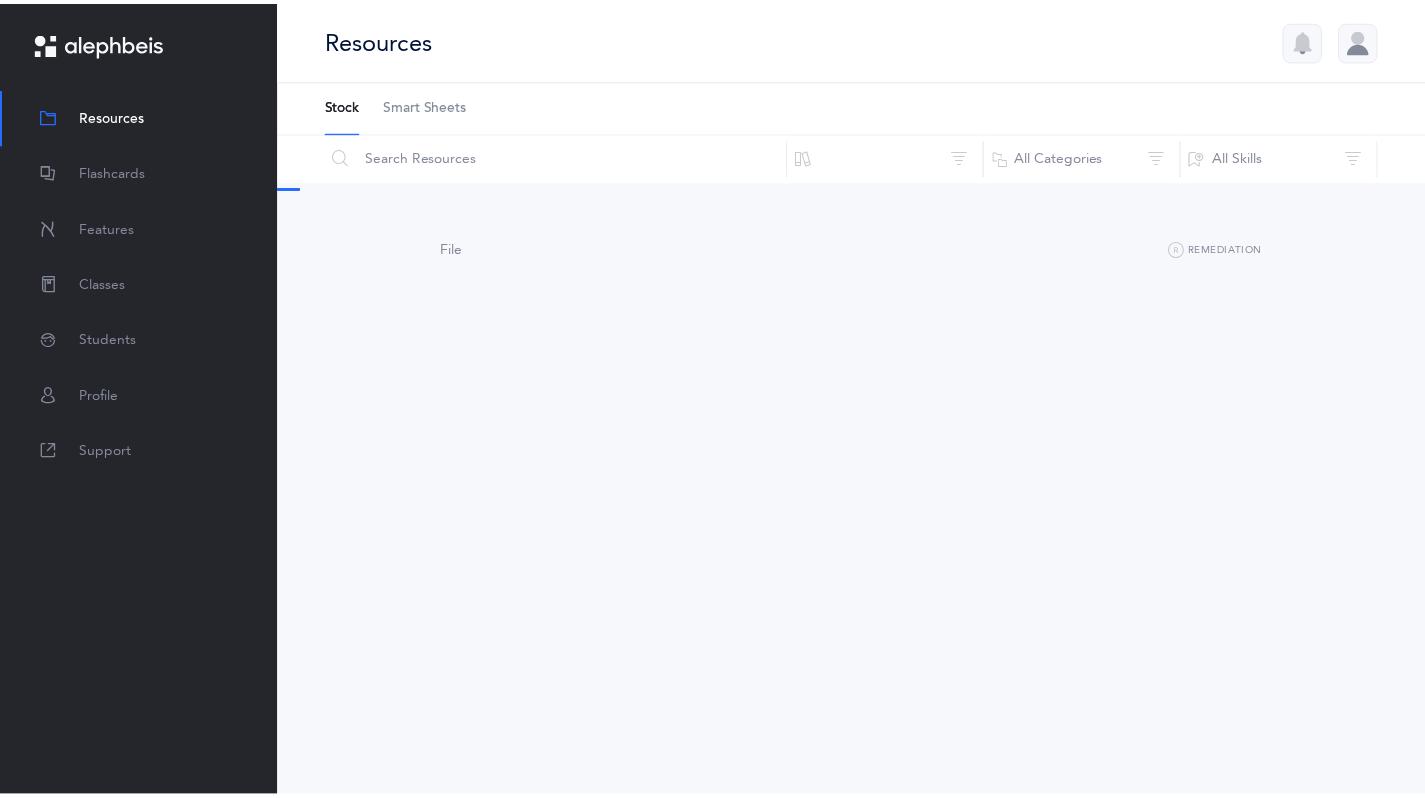 scroll, scrollTop: 0, scrollLeft: 0, axis: both 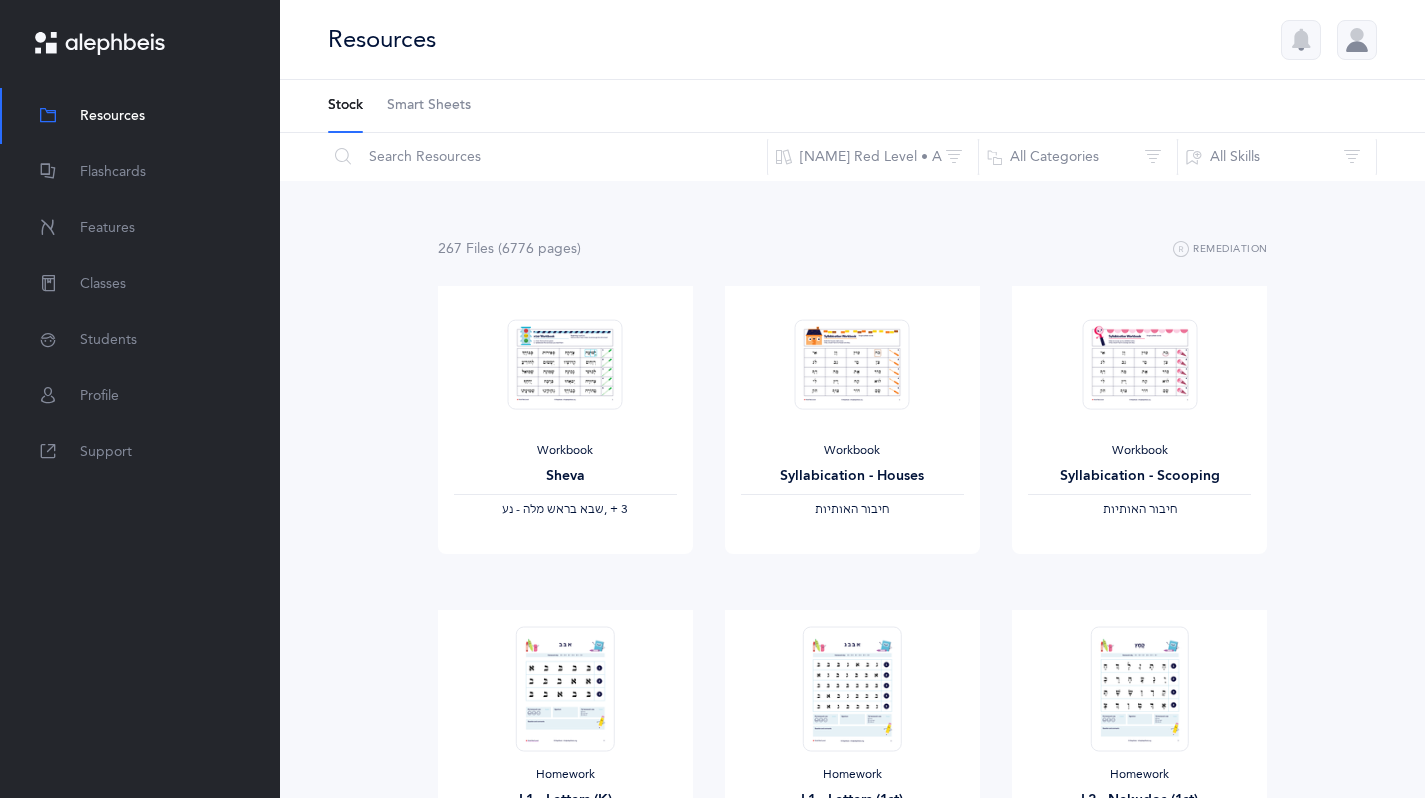 click at bounding box center (1357, 40) 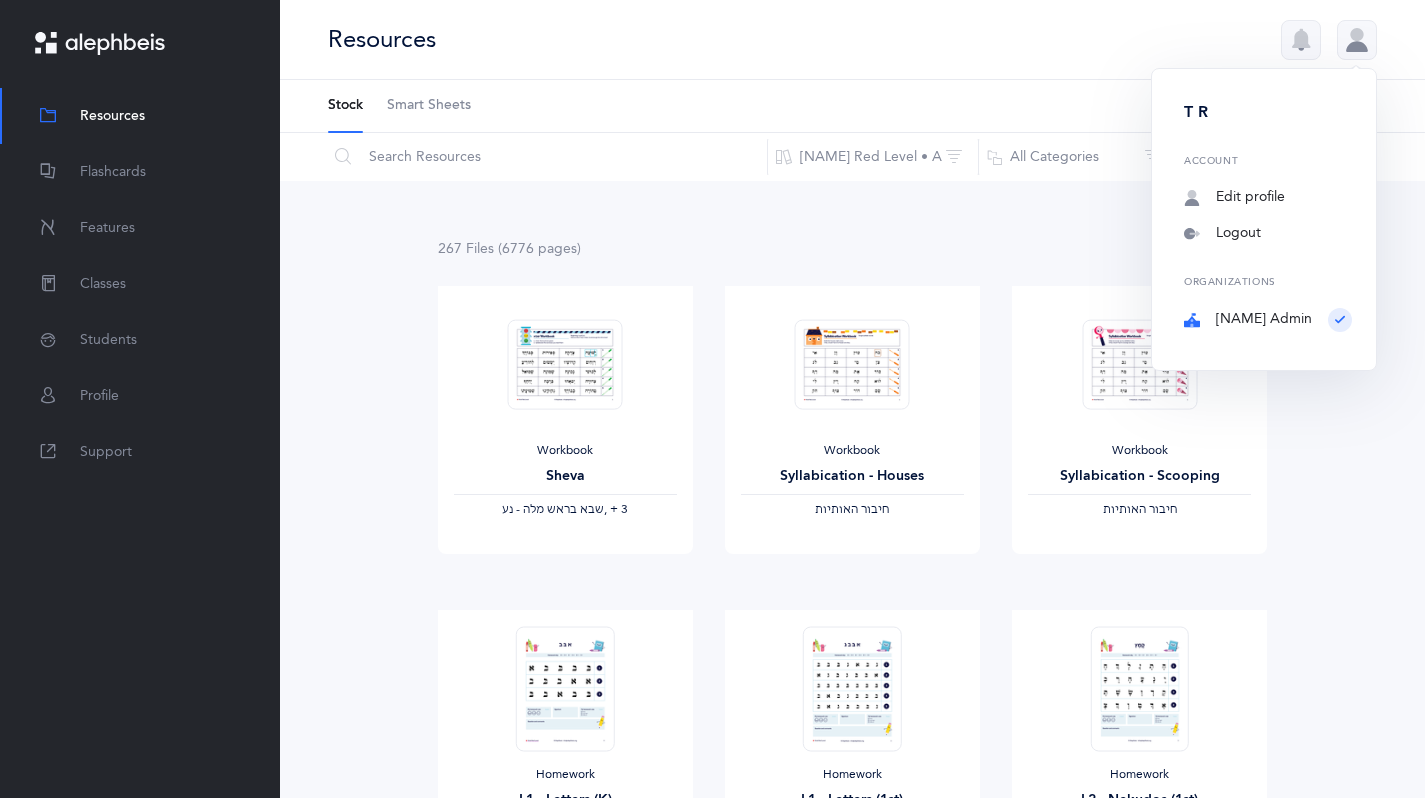 click on "T R
Account
Edit profile
Notifications
Logout
Organizations
Alephbeis Admin" at bounding box center (1264, 219) 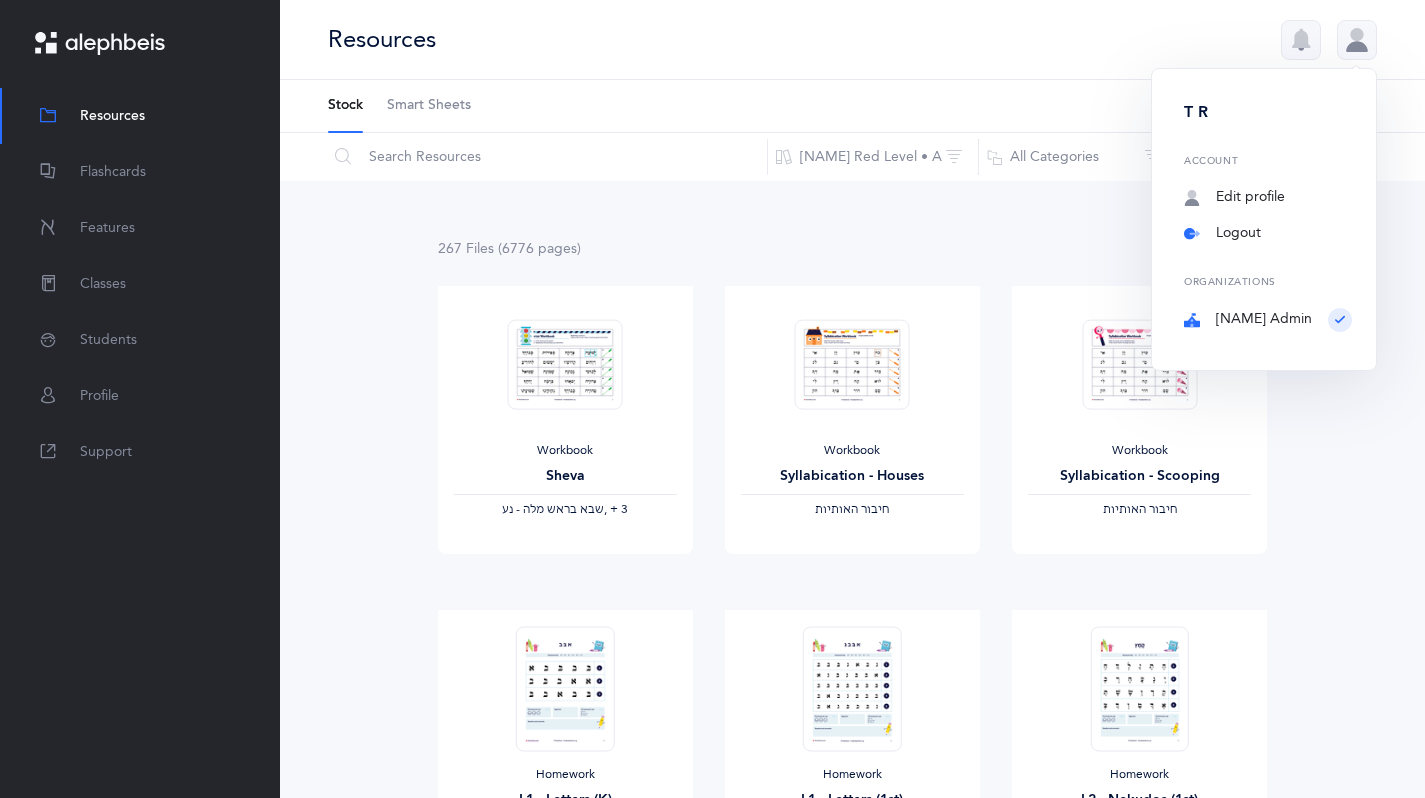 click on "Logout" at bounding box center (1268, 234) 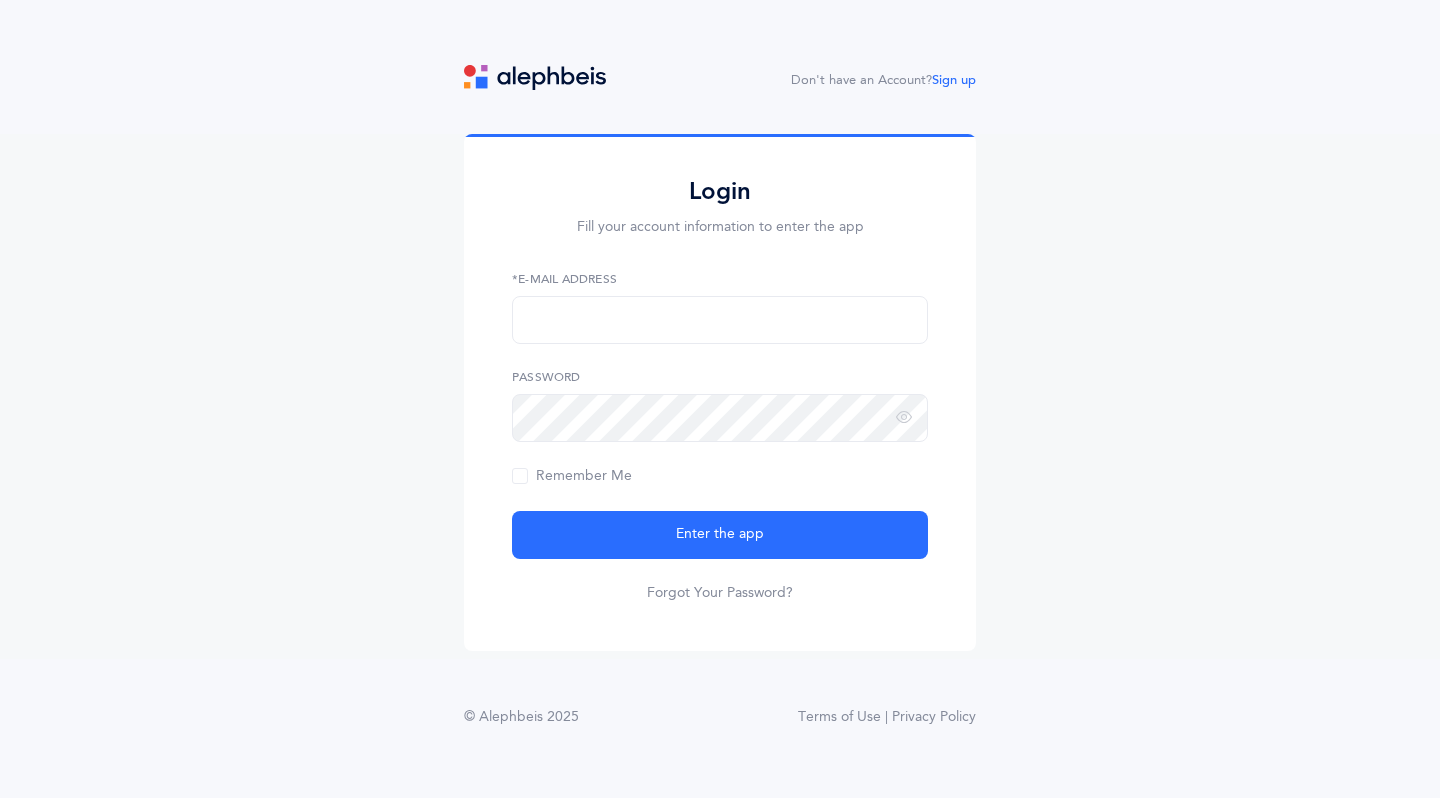 scroll, scrollTop: 0, scrollLeft: 0, axis: both 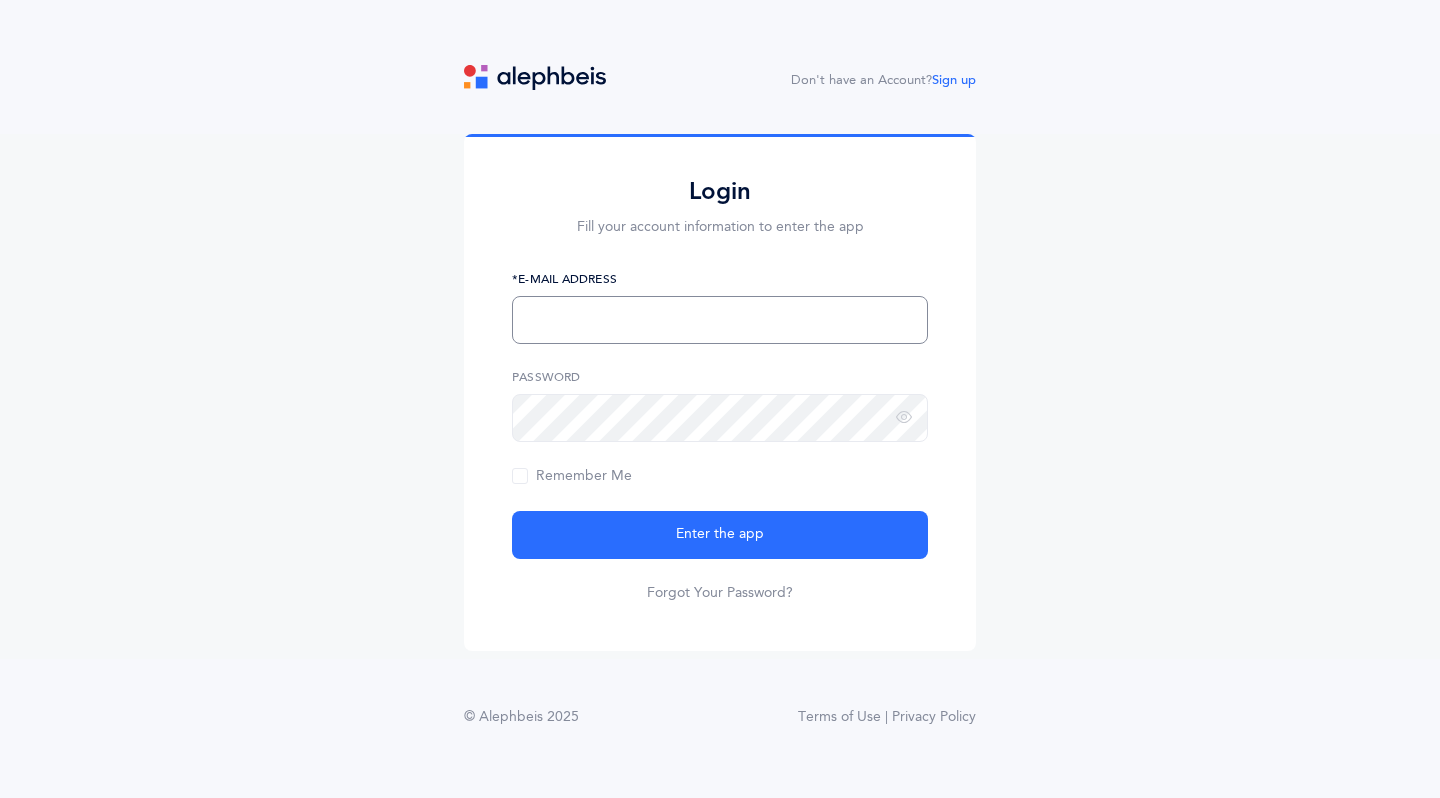 type on "[EMAIL]" 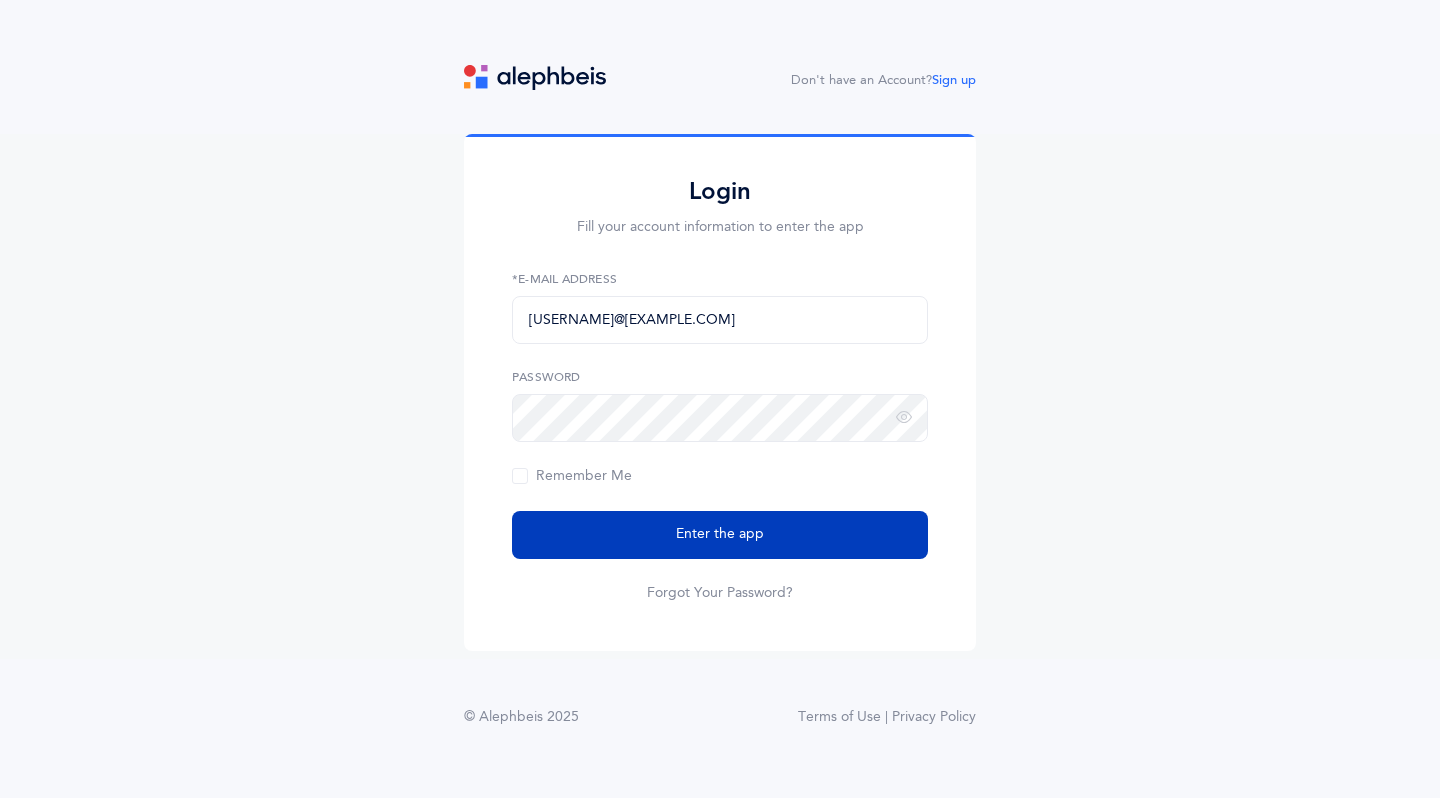 click on "Enter the app" at bounding box center (720, 535) 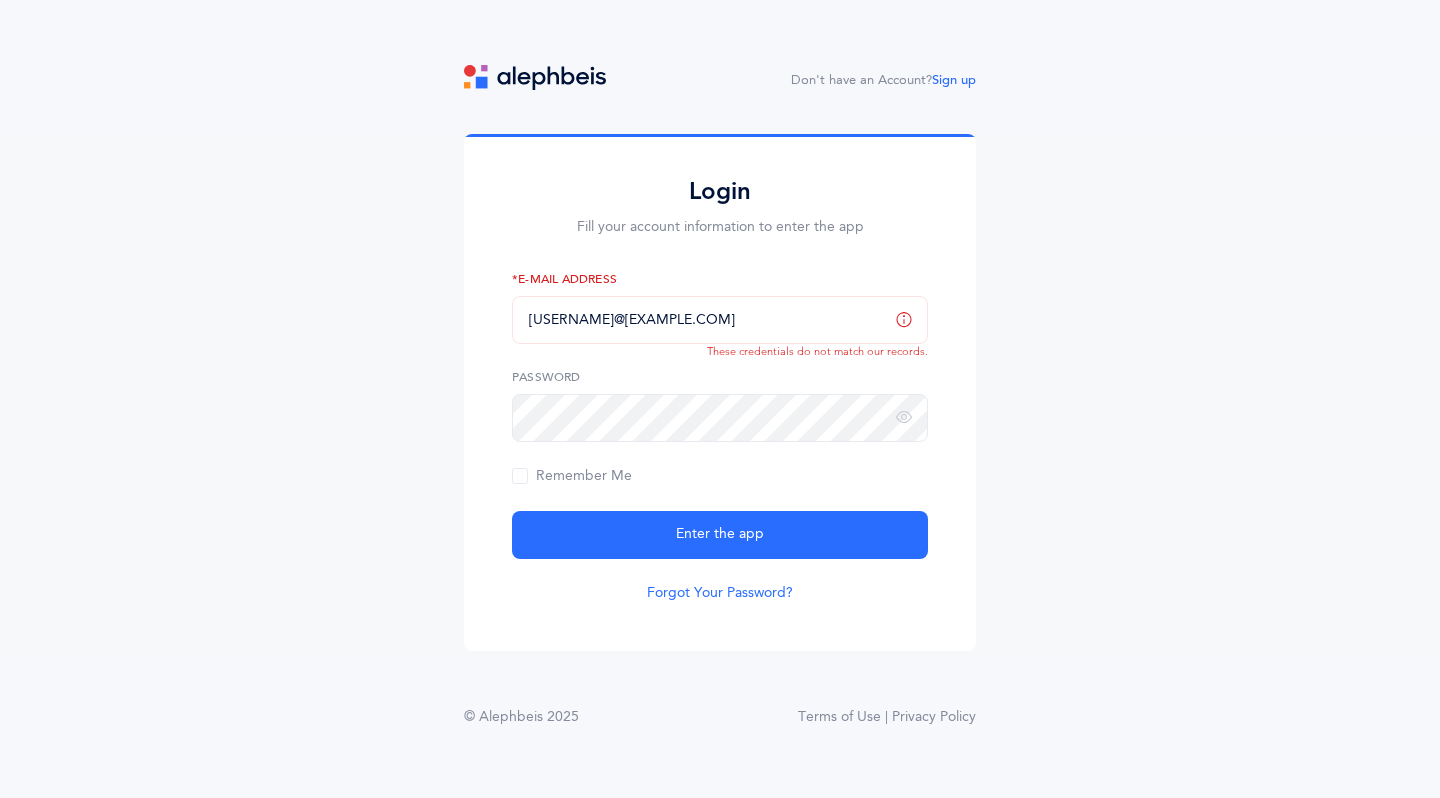 click on "Forgot Your Password?" at bounding box center [720, 593] 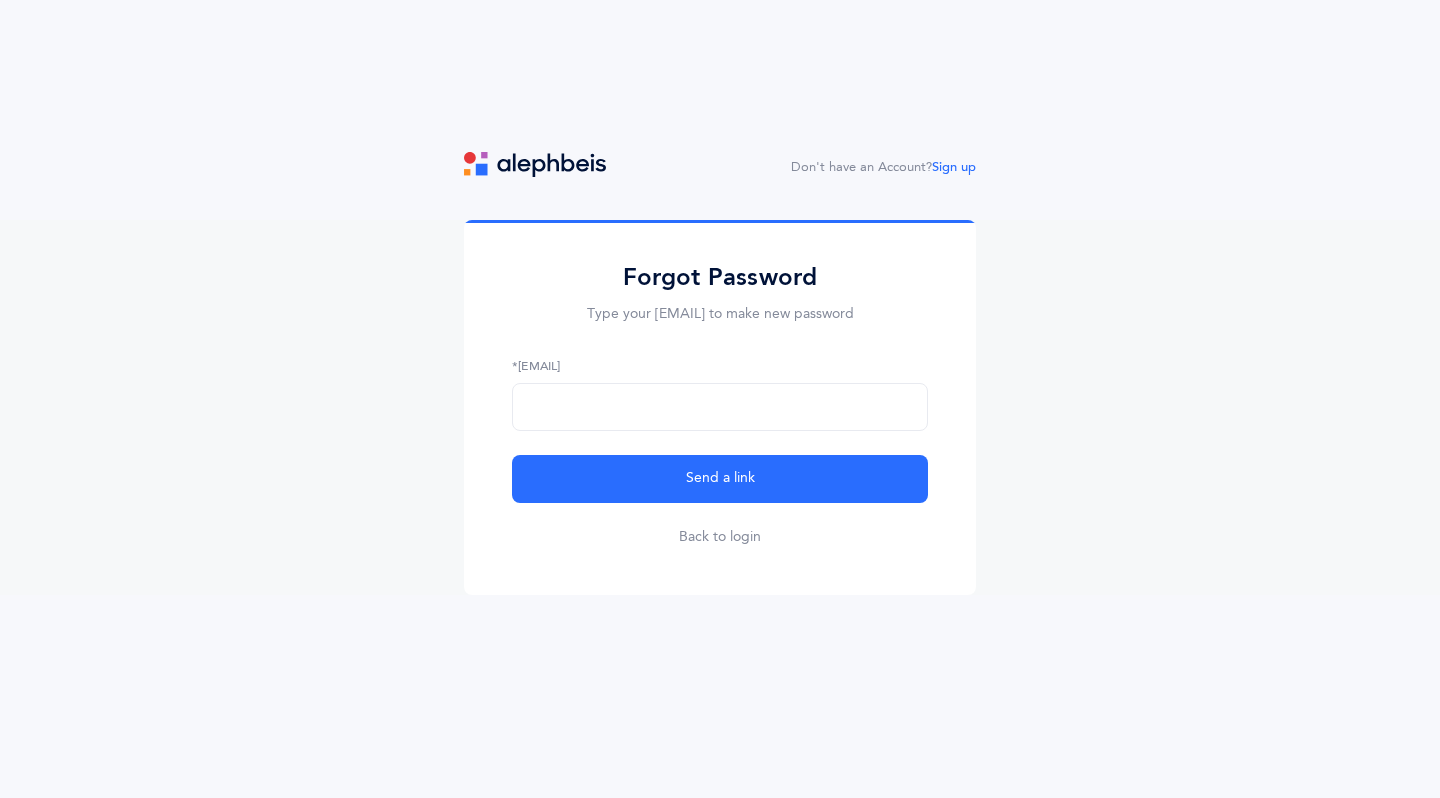 scroll, scrollTop: 0, scrollLeft: 0, axis: both 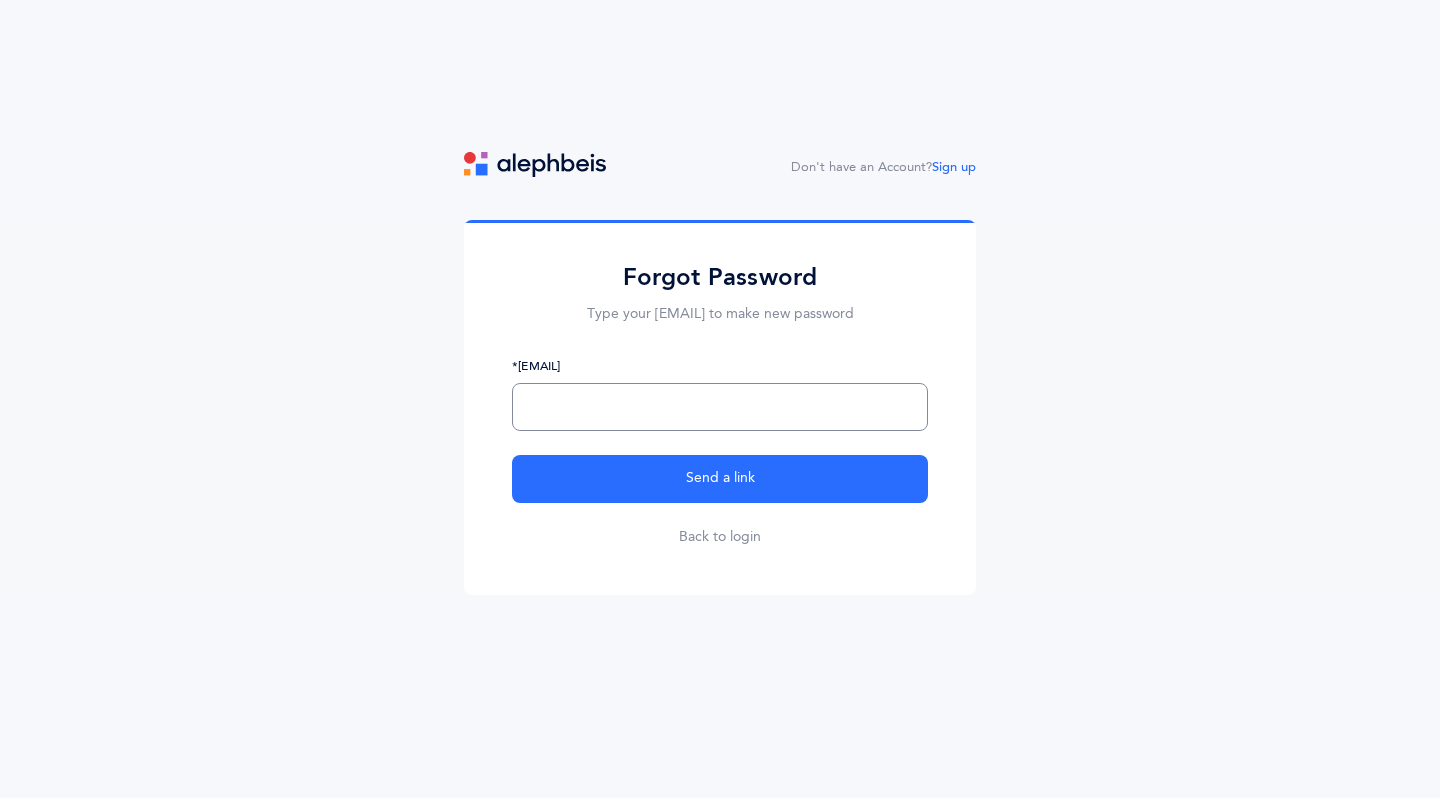 click at bounding box center (720, 407) 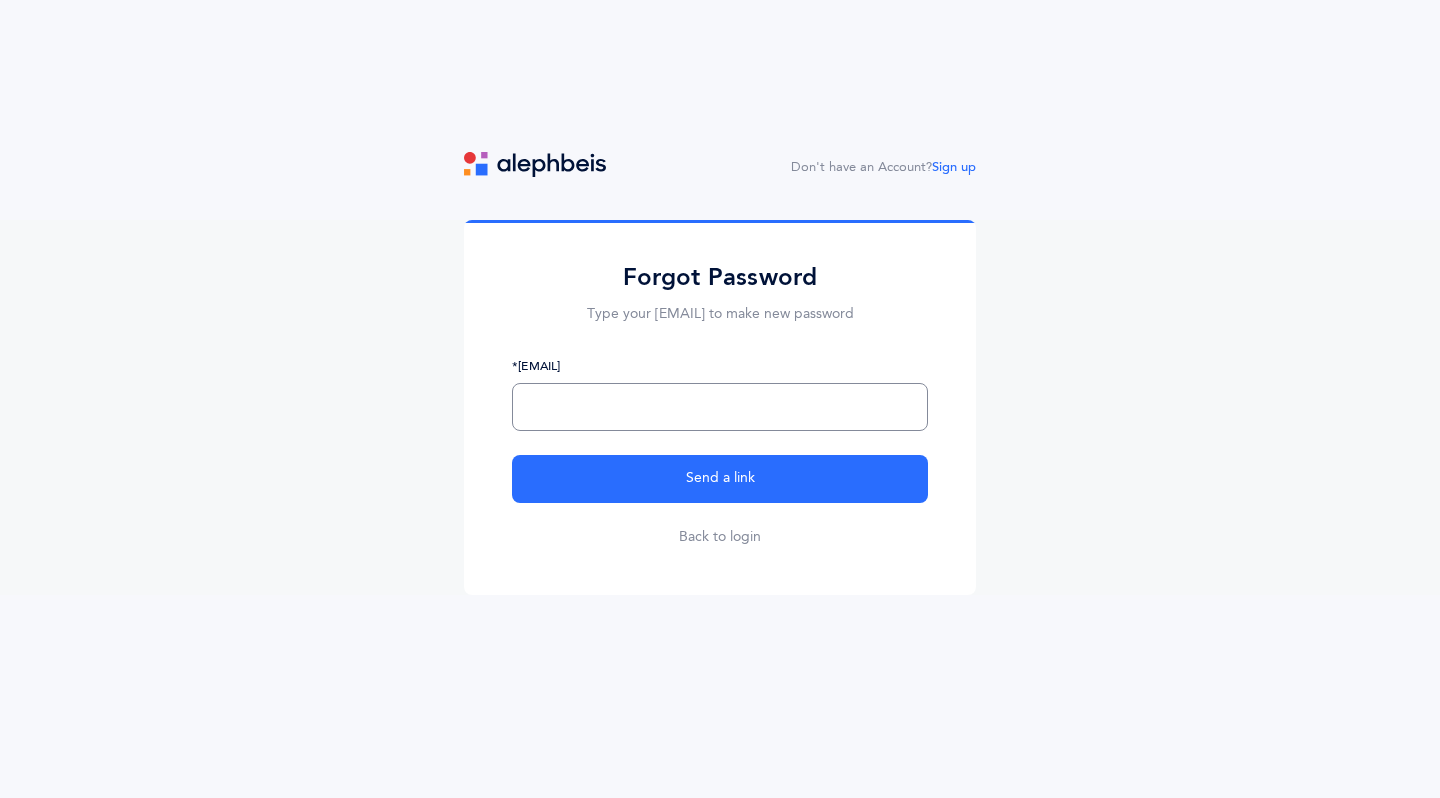 type on "[EMAIL]" 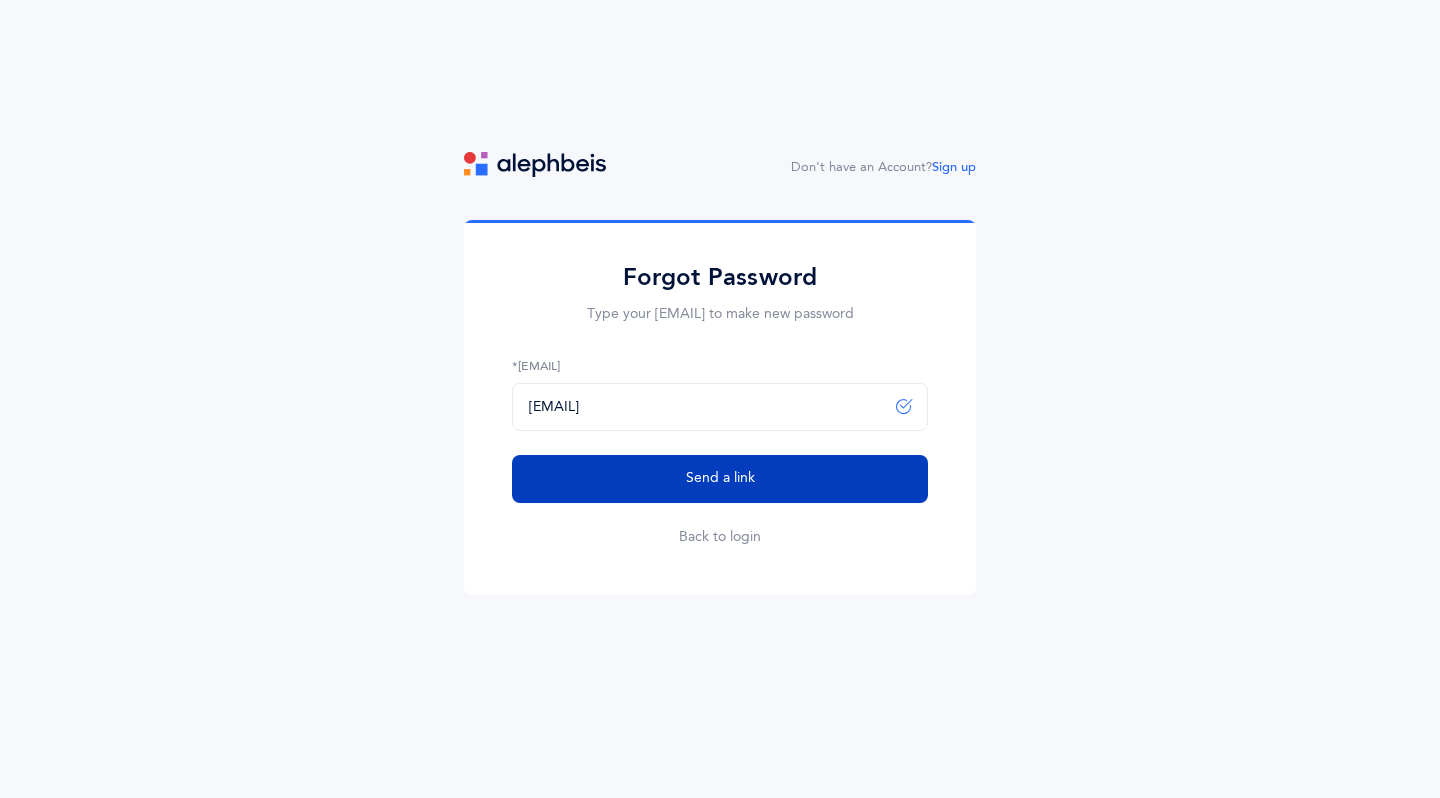 click on "Send a link" at bounding box center (720, 478) 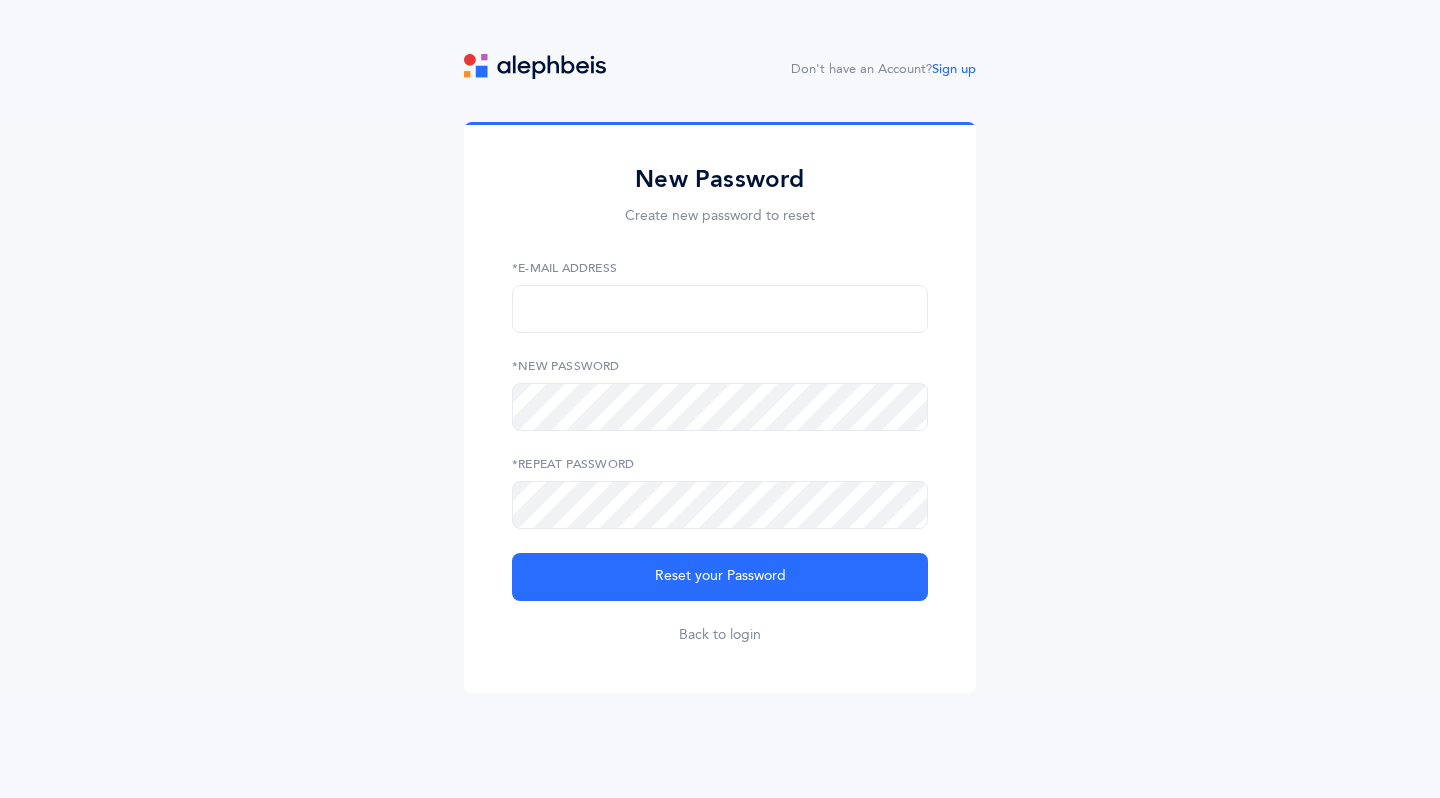 scroll, scrollTop: 0, scrollLeft: 0, axis: both 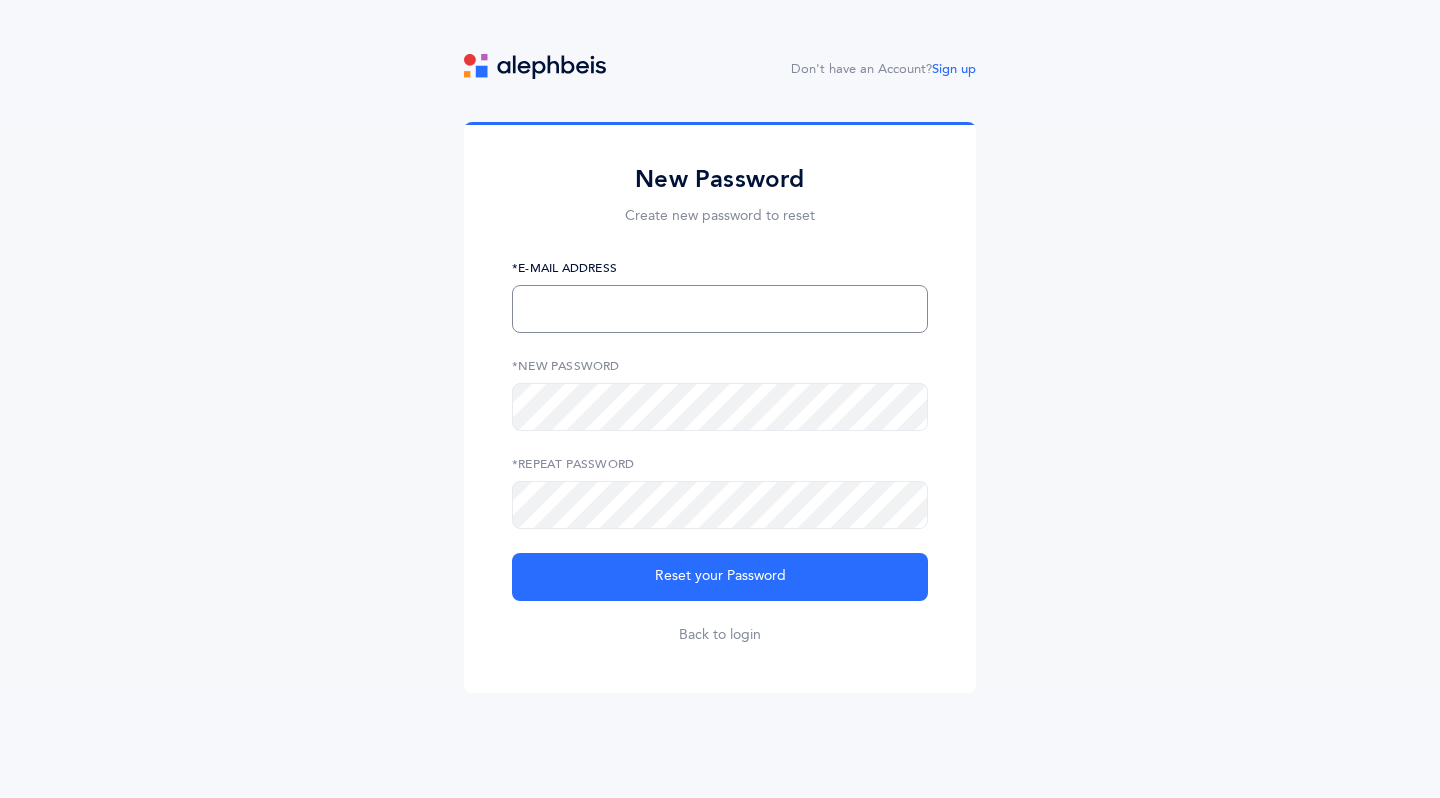 click at bounding box center [720, 309] 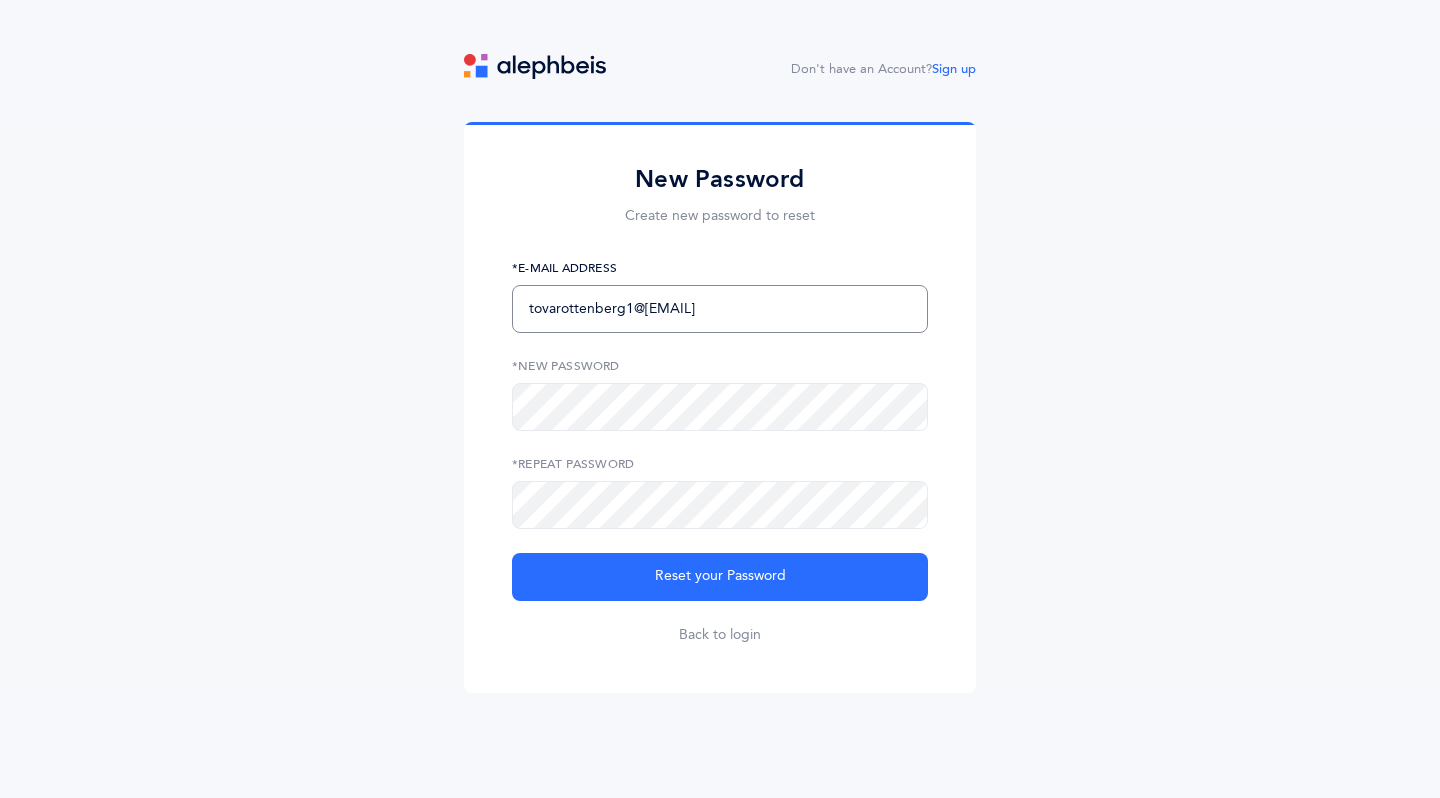 type on "tovarottenberg1@[EMAIL]" 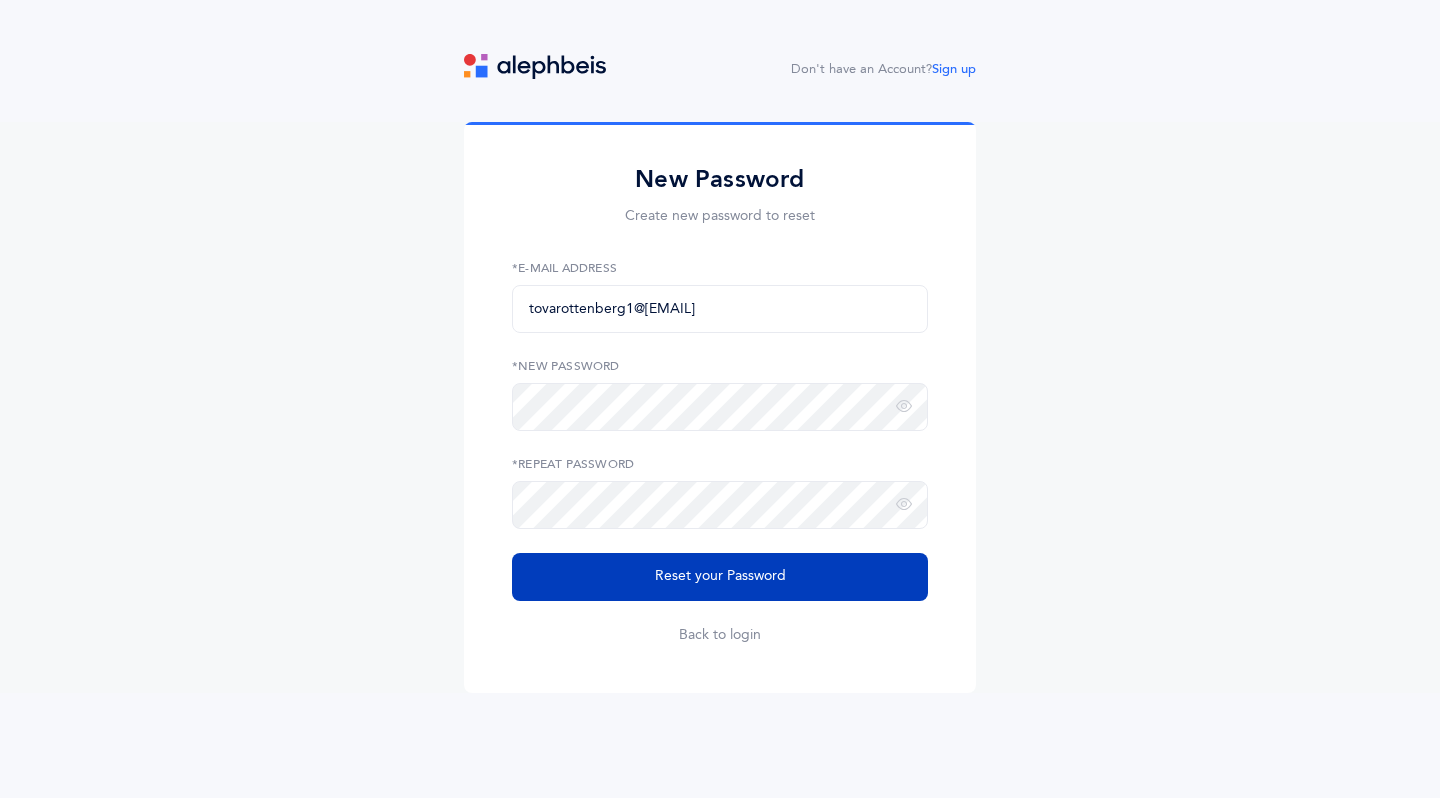 click on "Reset your Password" at bounding box center [720, 577] 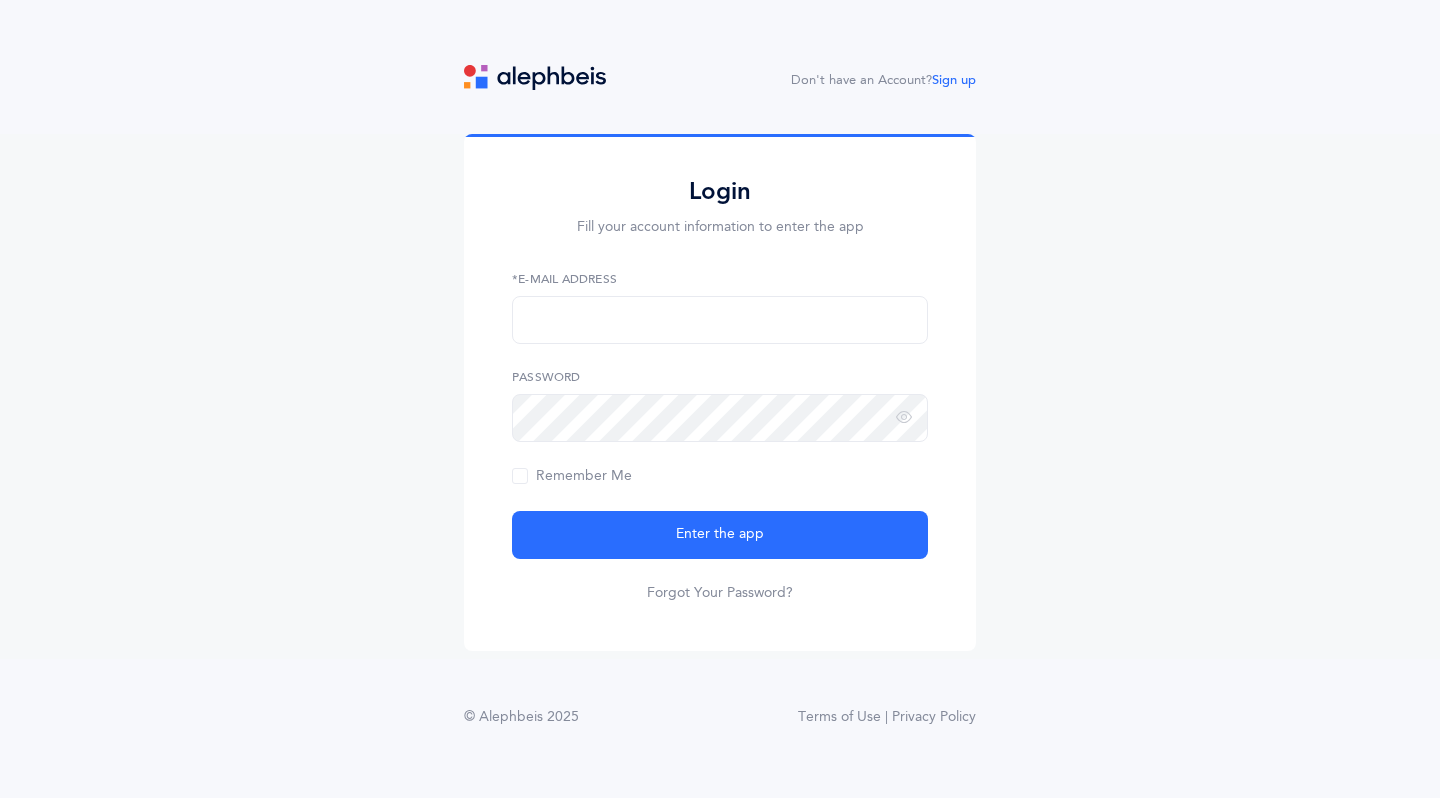 scroll, scrollTop: 0, scrollLeft: 0, axis: both 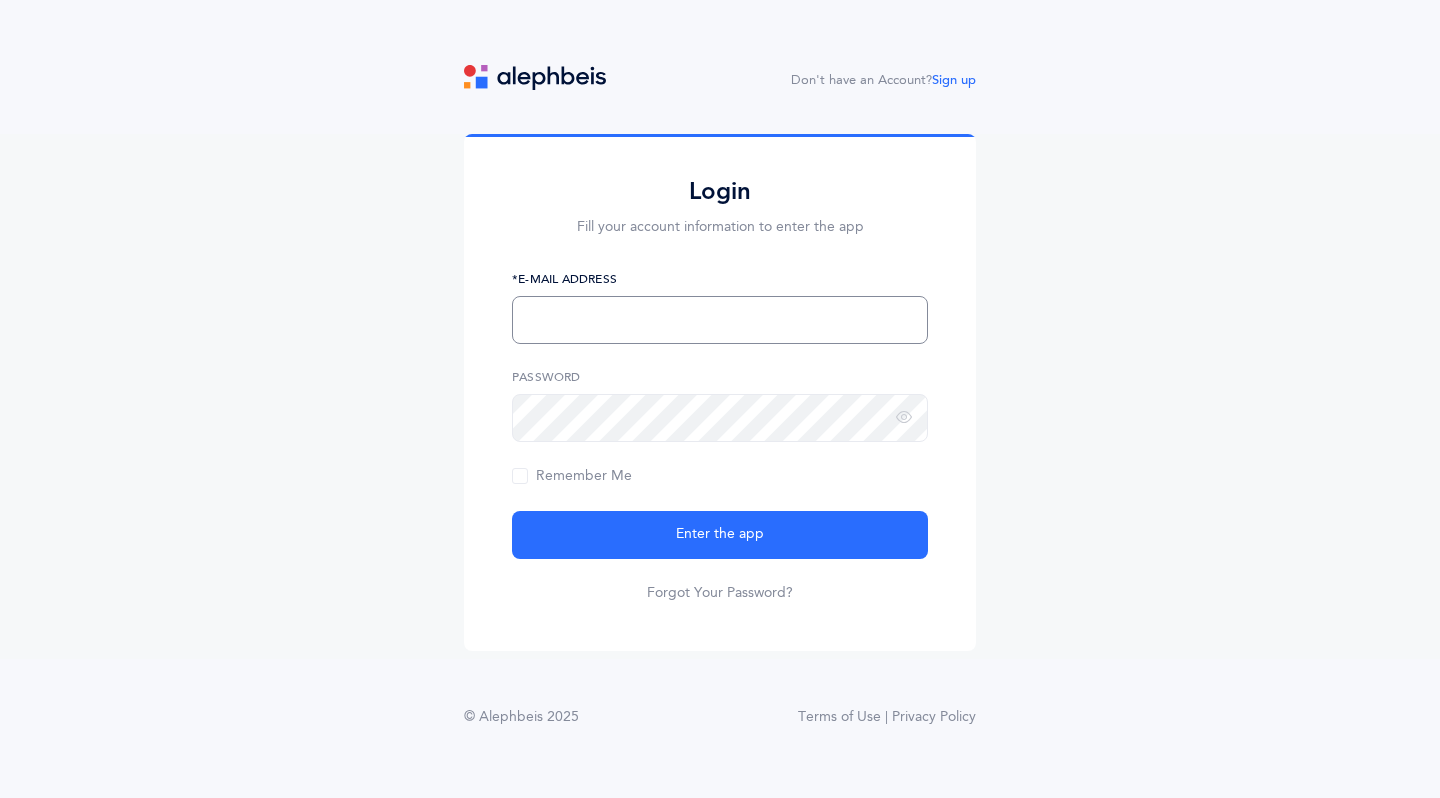 type on "tovarottenberg1@[EMAIL]" 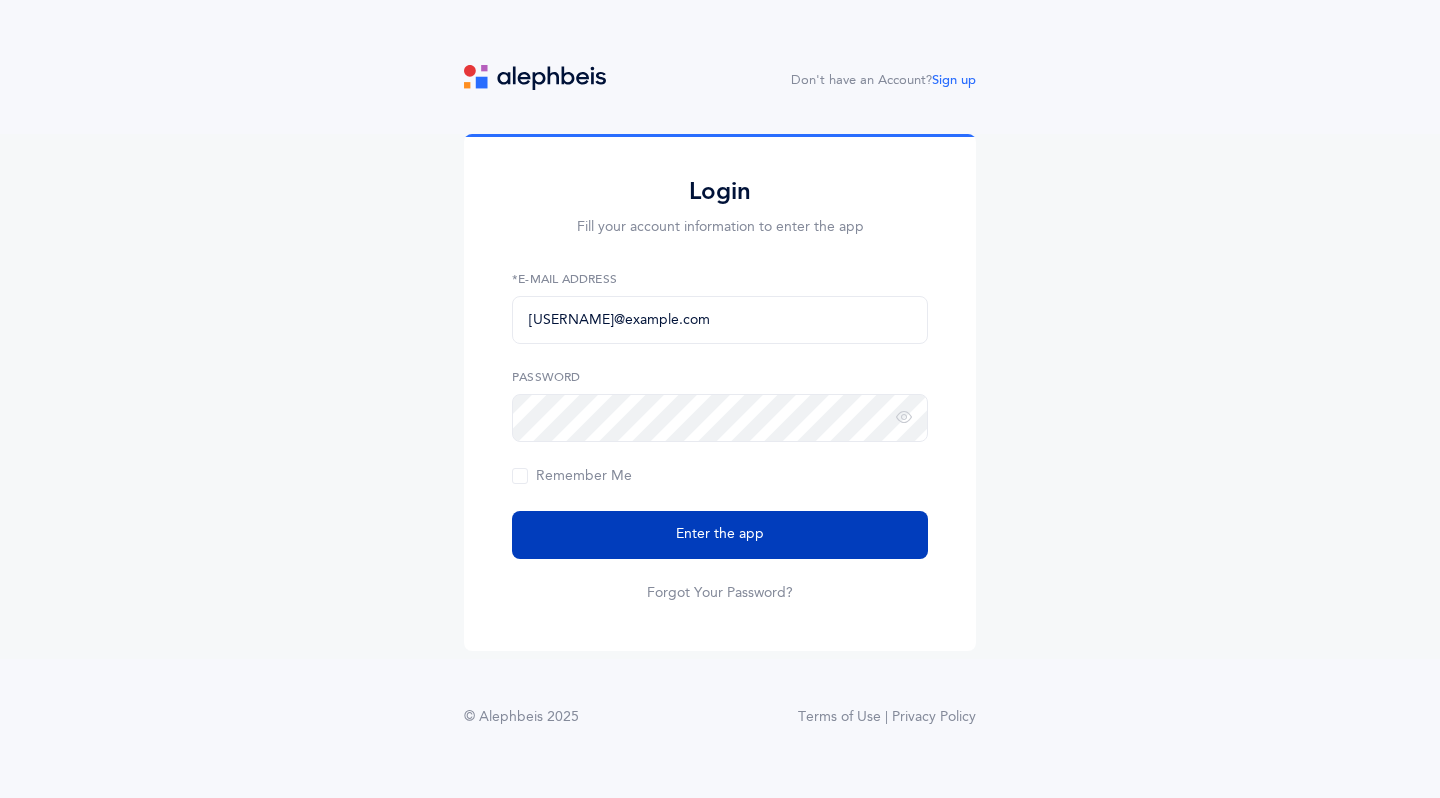 click on "Enter the app" at bounding box center [720, 535] 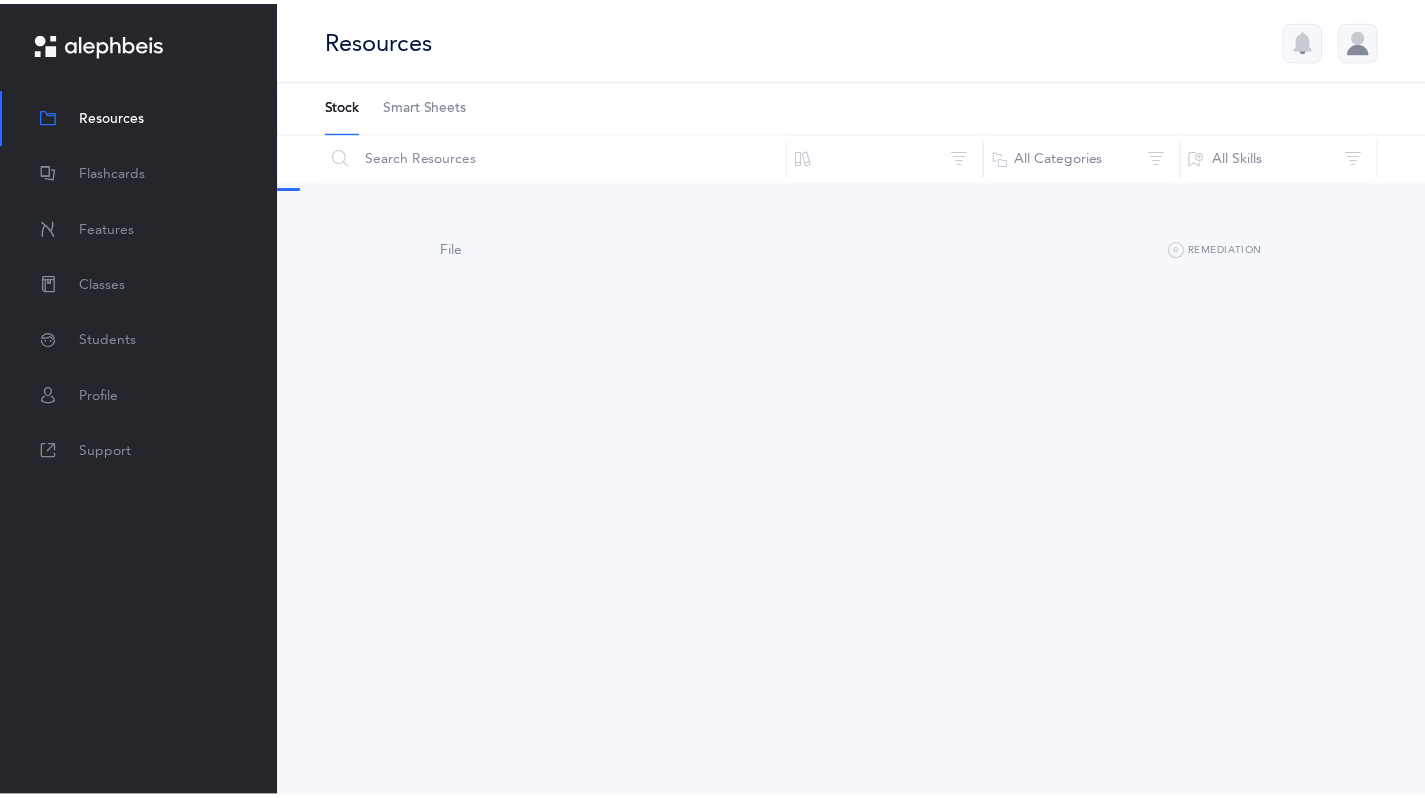 scroll, scrollTop: 0, scrollLeft: 0, axis: both 